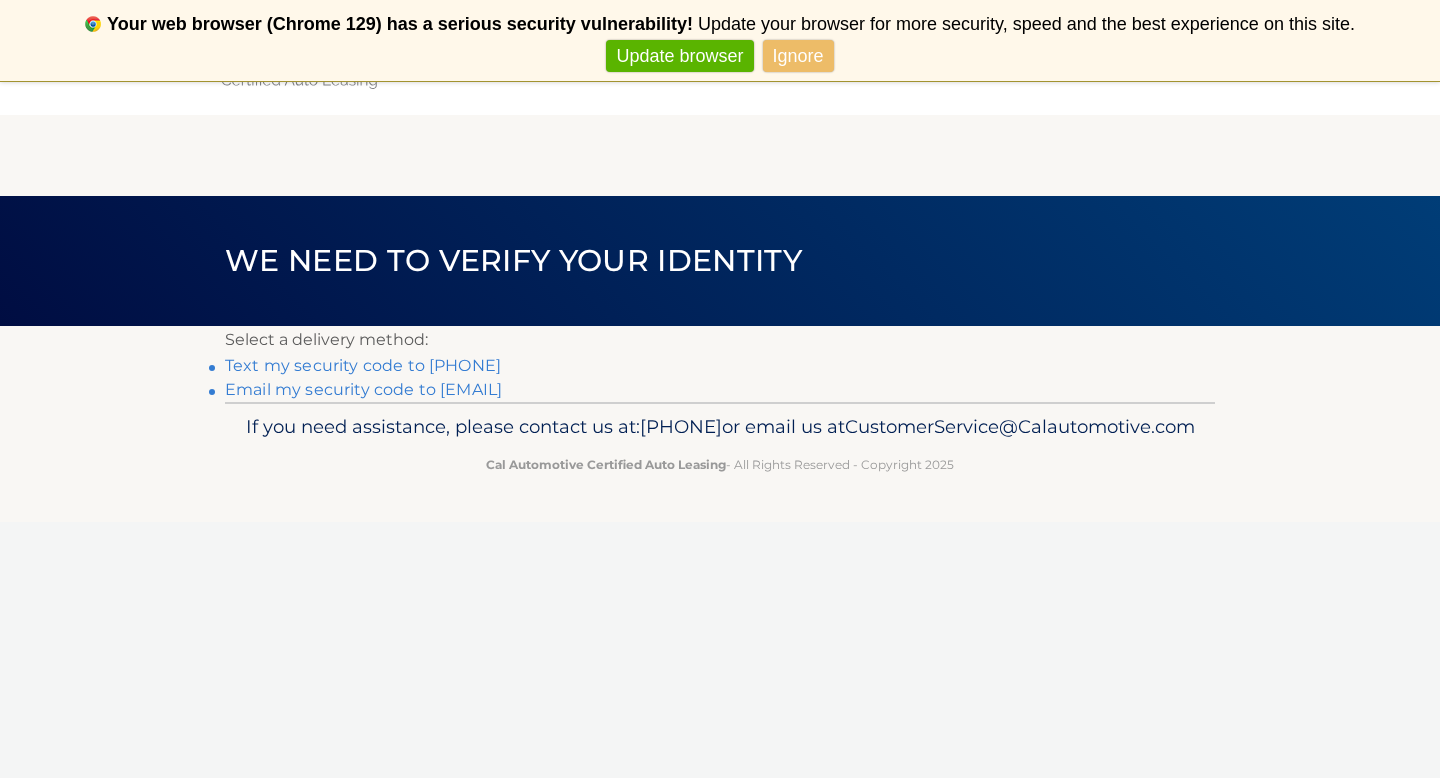 scroll, scrollTop: 0, scrollLeft: 0, axis: both 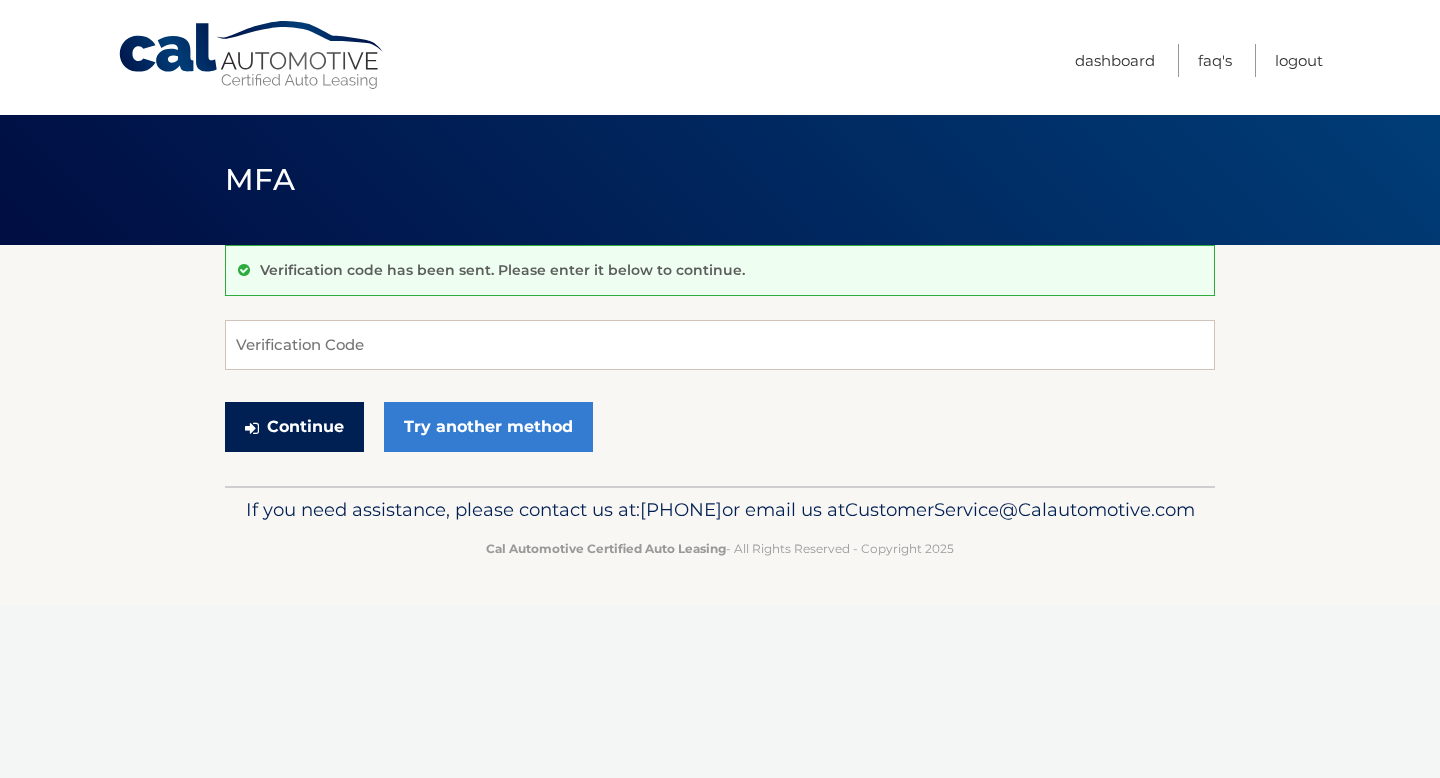 click on "Continue" at bounding box center [294, 427] 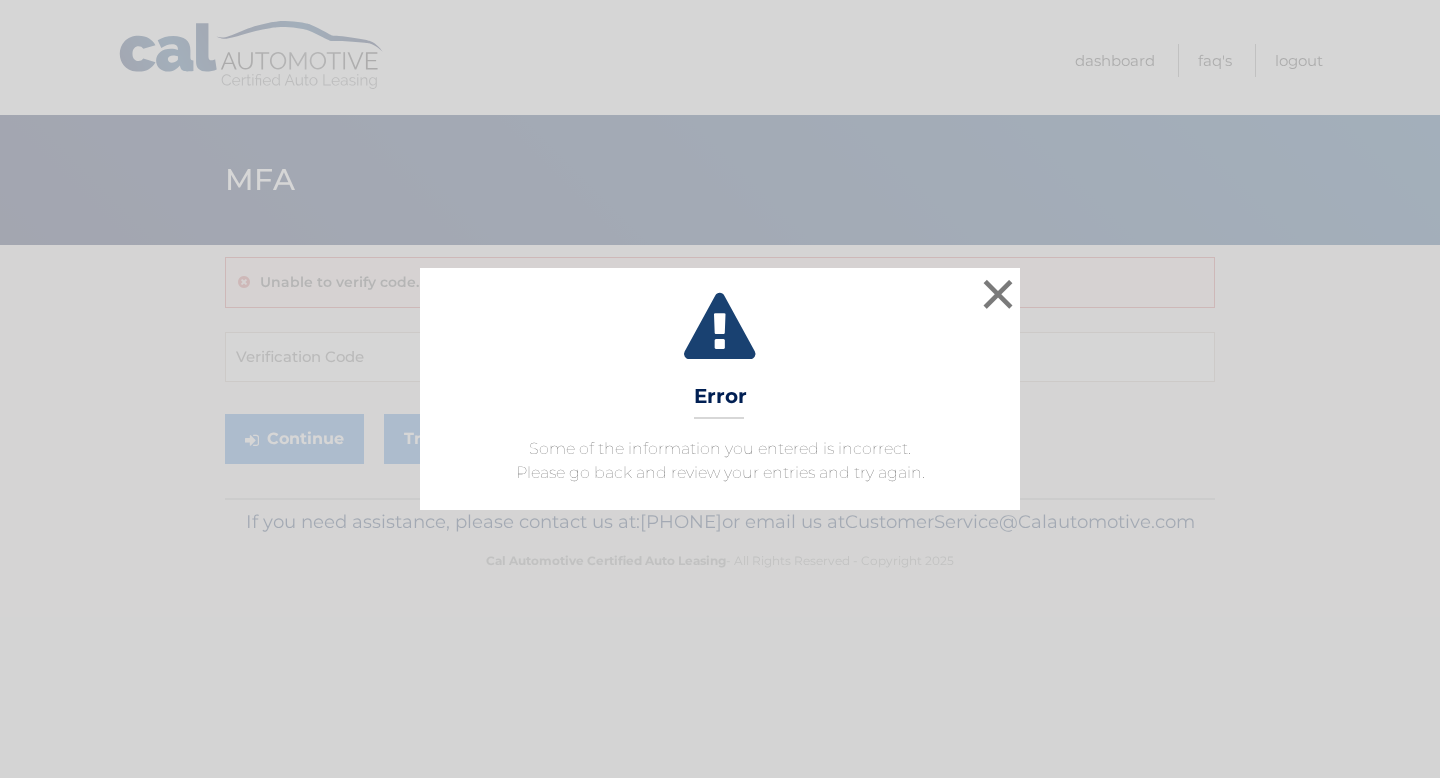 scroll, scrollTop: 0, scrollLeft: 0, axis: both 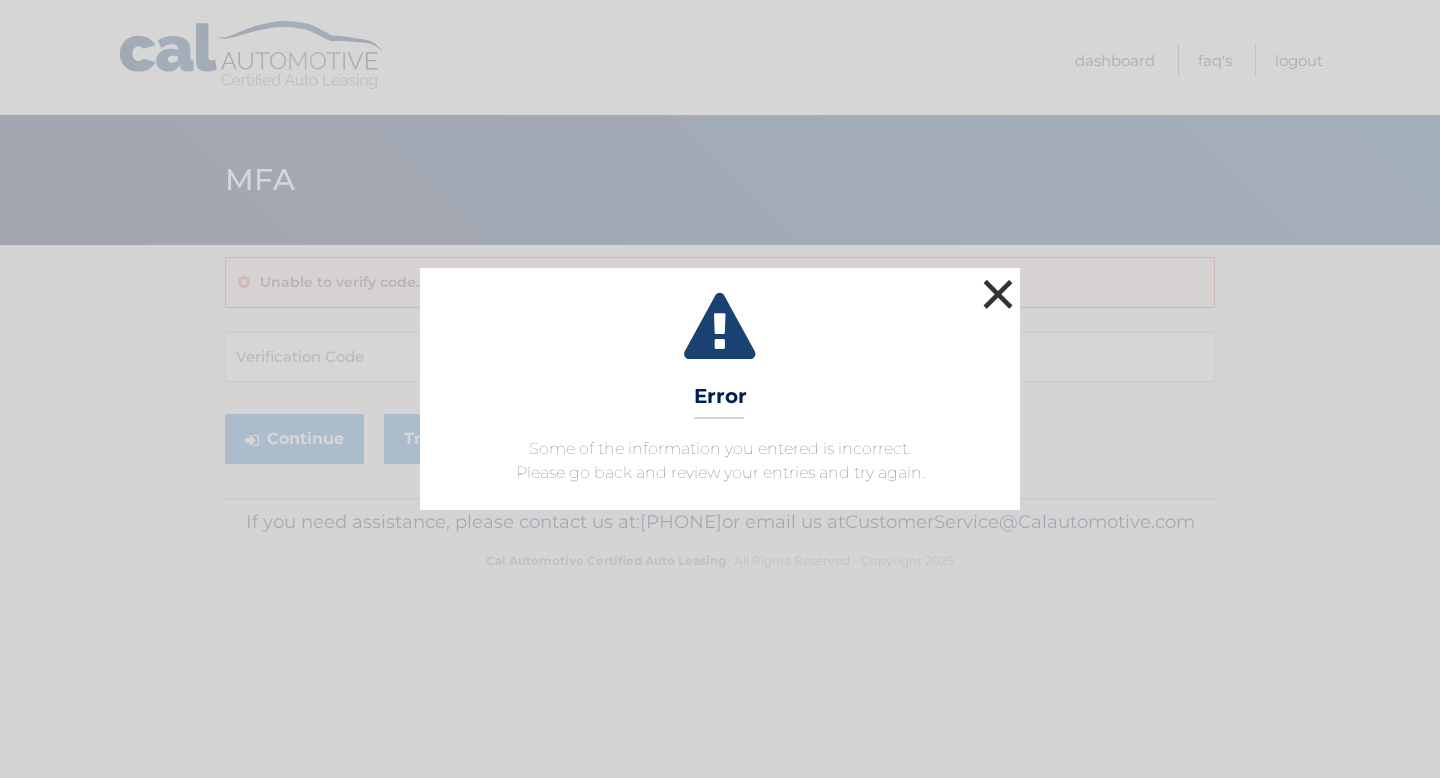 click on "×" at bounding box center (998, 294) 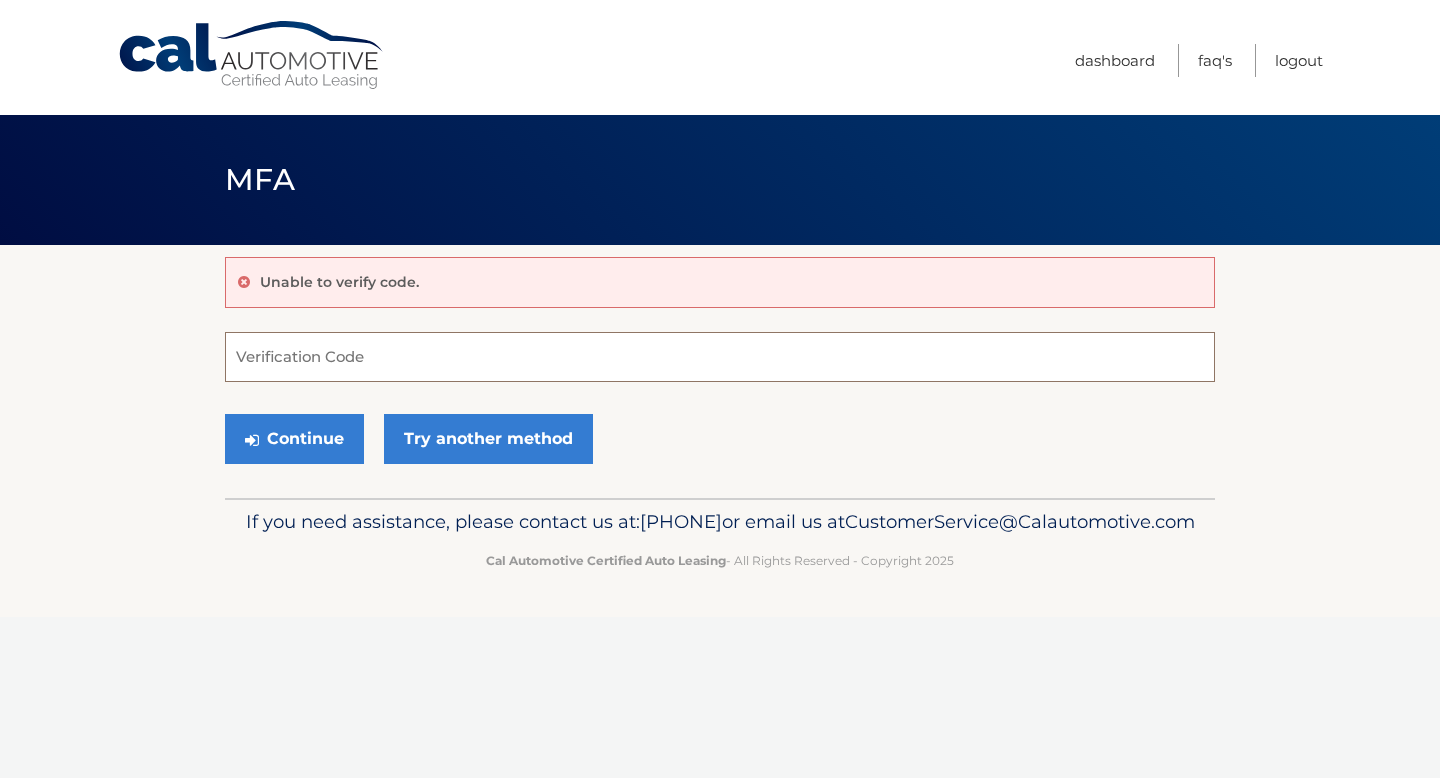 click on "Verification Code" at bounding box center [720, 357] 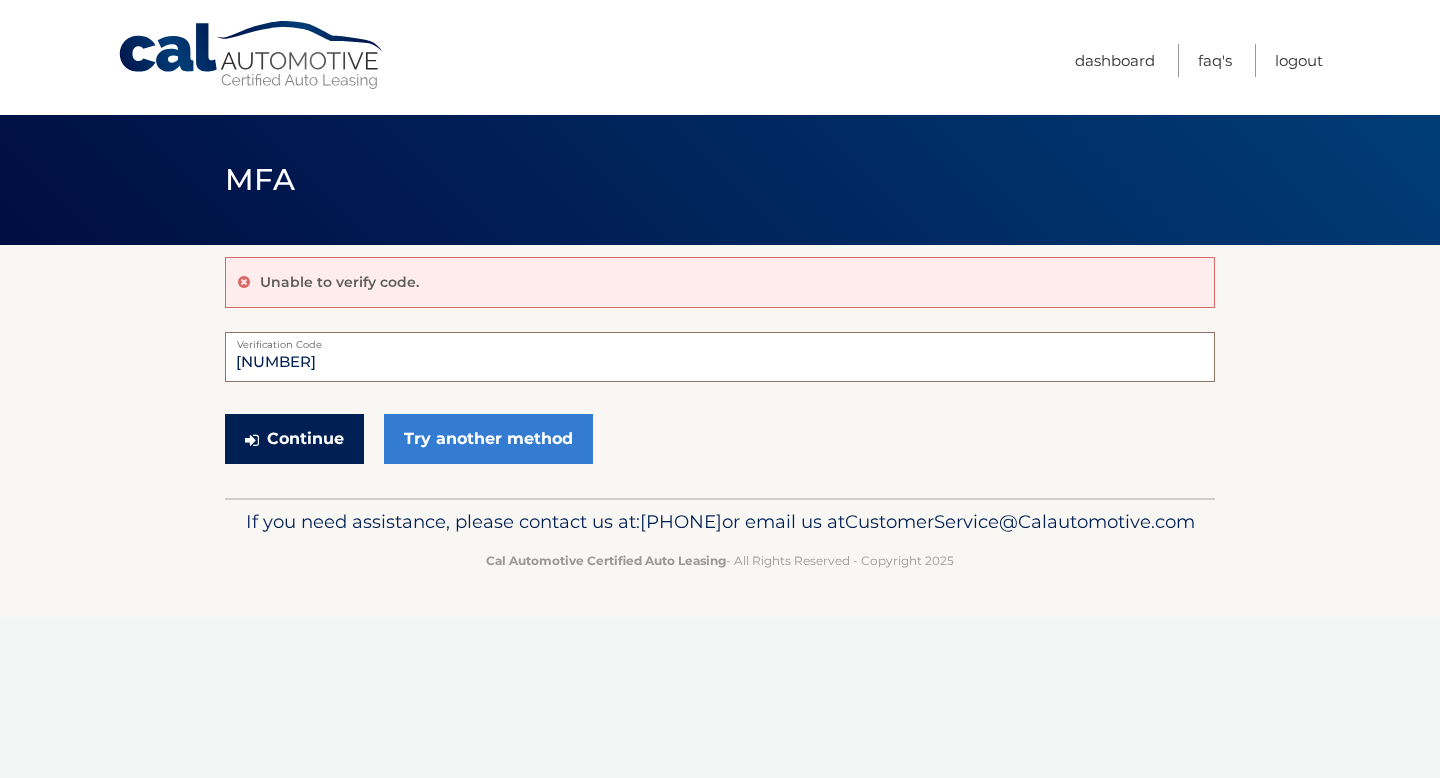 type on "[NUMBER]" 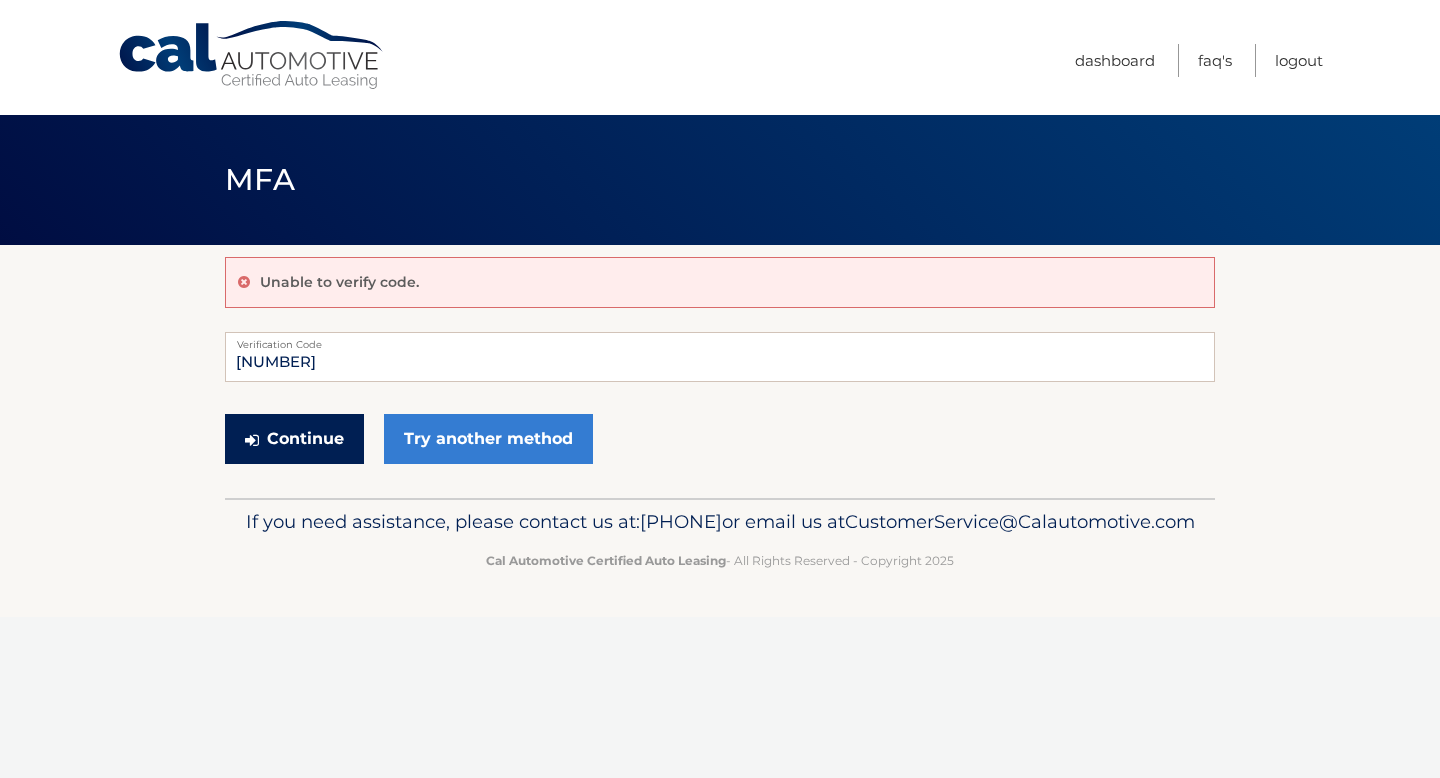 click on "Continue" at bounding box center [294, 439] 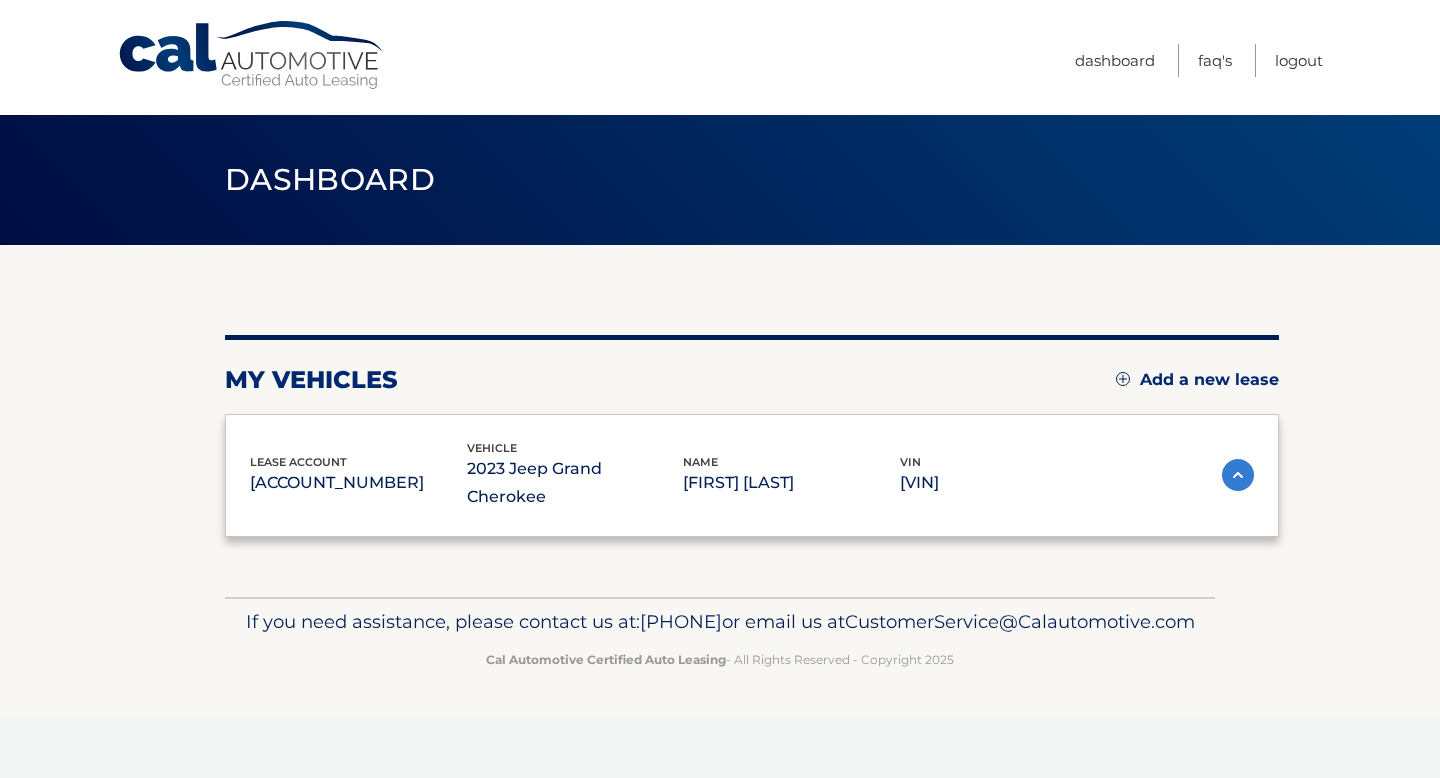 scroll, scrollTop: 0, scrollLeft: 0, axis: both 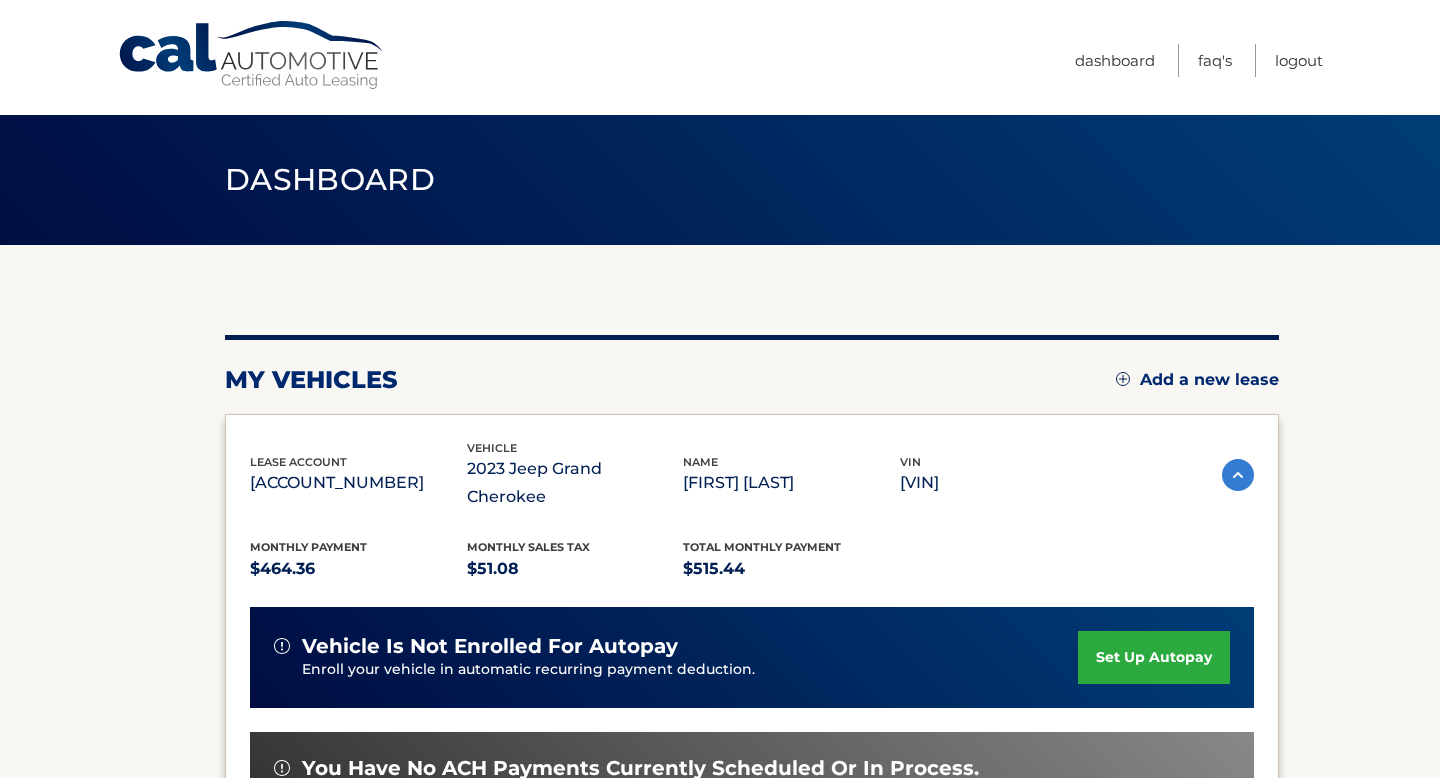 click on "my vehicles
Add a new lease
lease account
#44455544189
vehicle
2023 Jeep Grand Cherokee
name
DENNA MARTIN
vin
1C4RJHAGXPC548515" at bounding box center (720, 666) 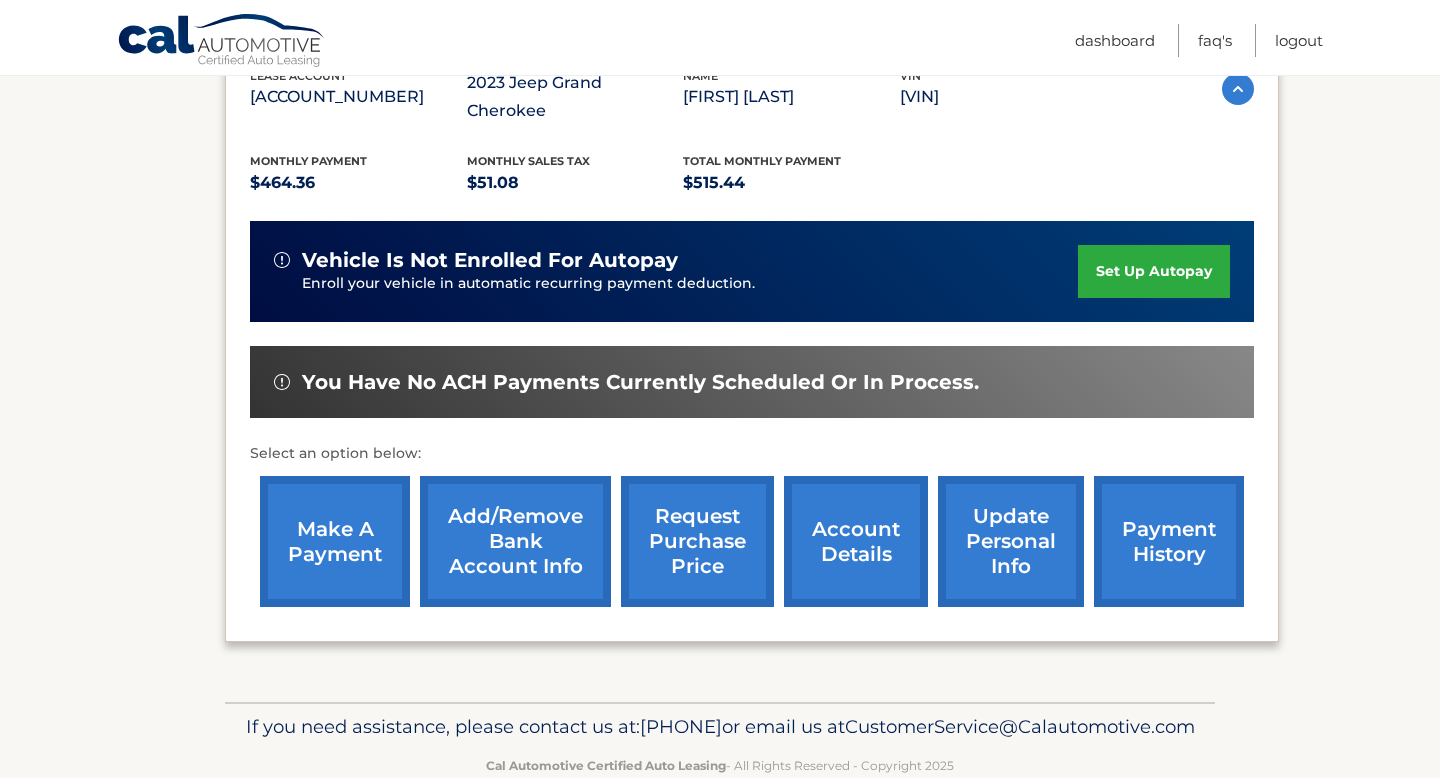 scroll, scrollTop: 400, scrollLeft: 0, axis: vertical 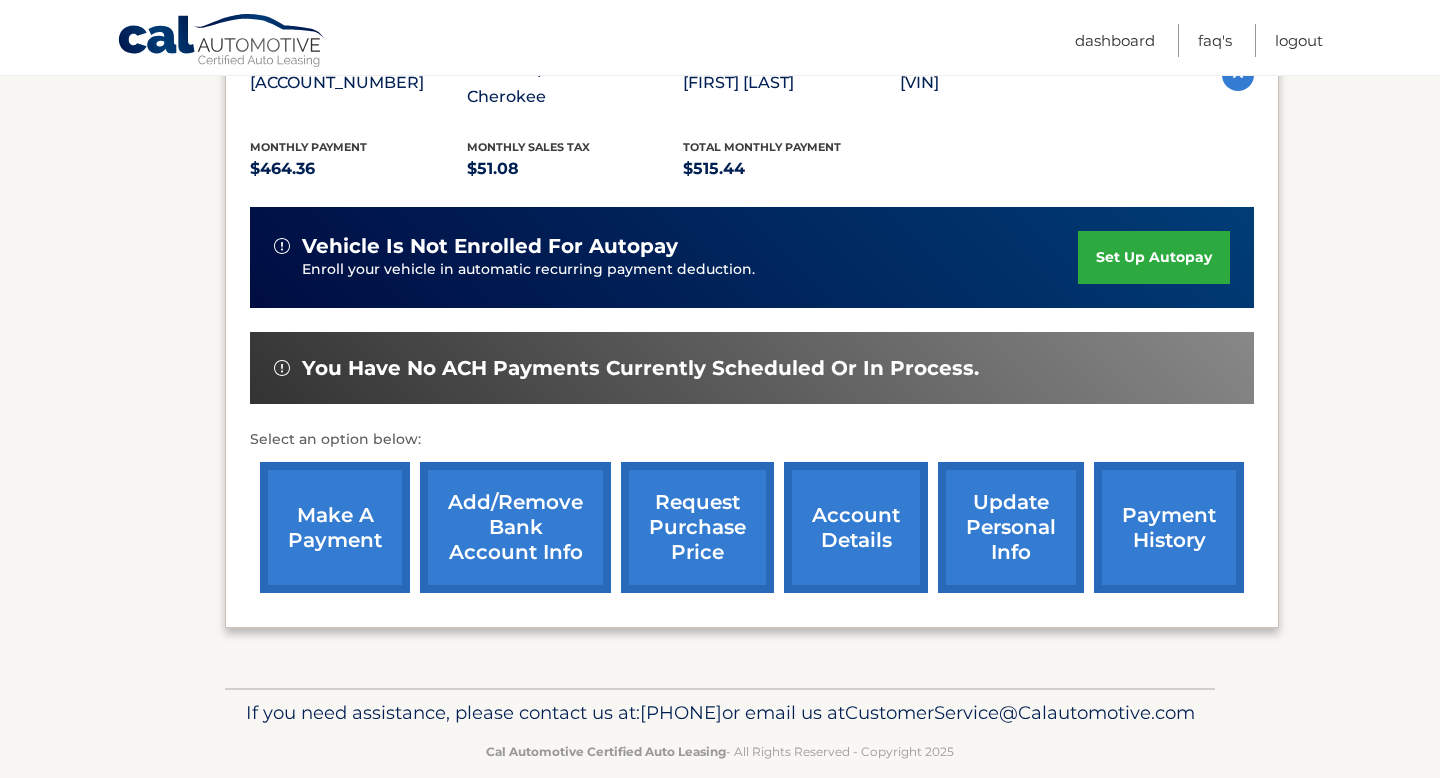 click on "payment history" at bounding box center (1169, 527) 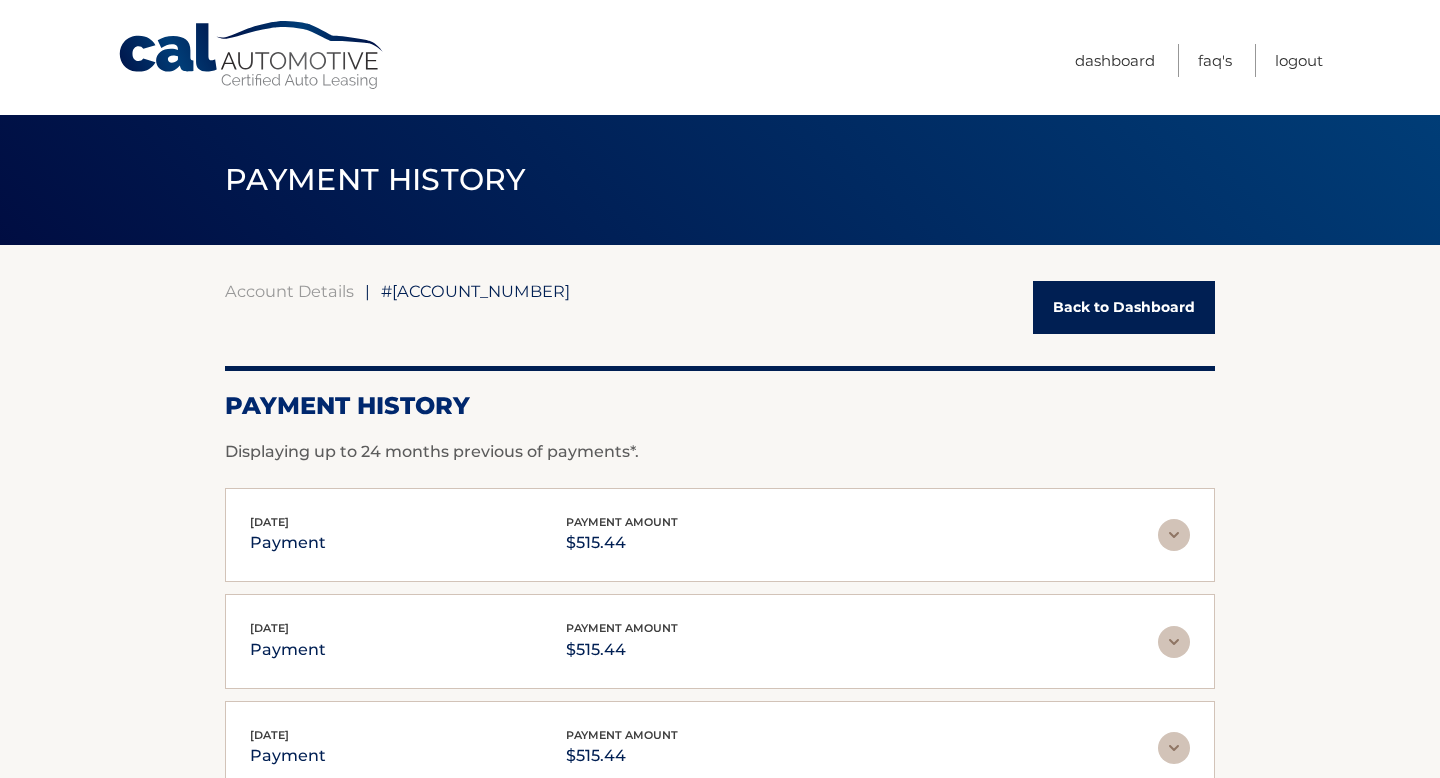 scroll, scrollTop: 0, scrollLeft: 0, axis: both 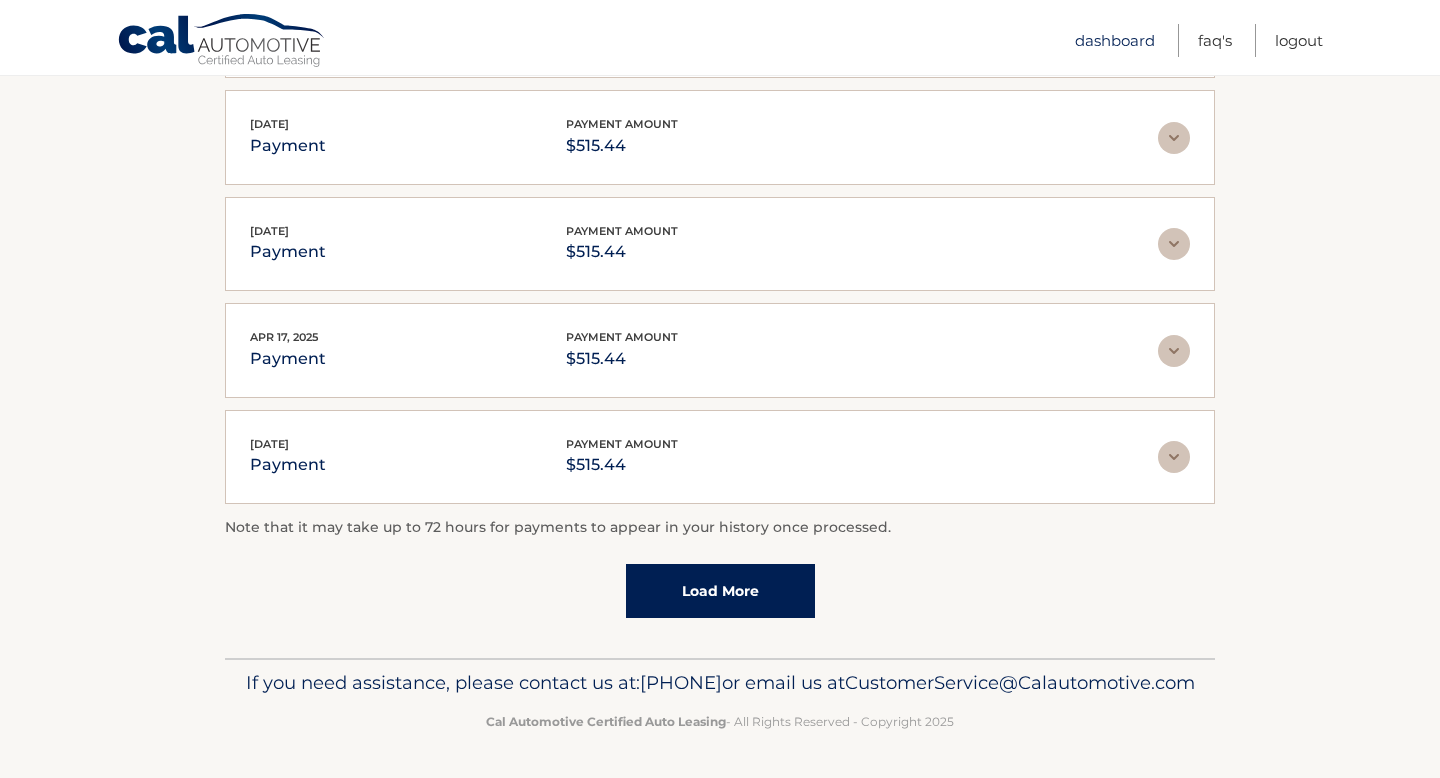 click on "Dashboard" at bounding box center [1115, 40] 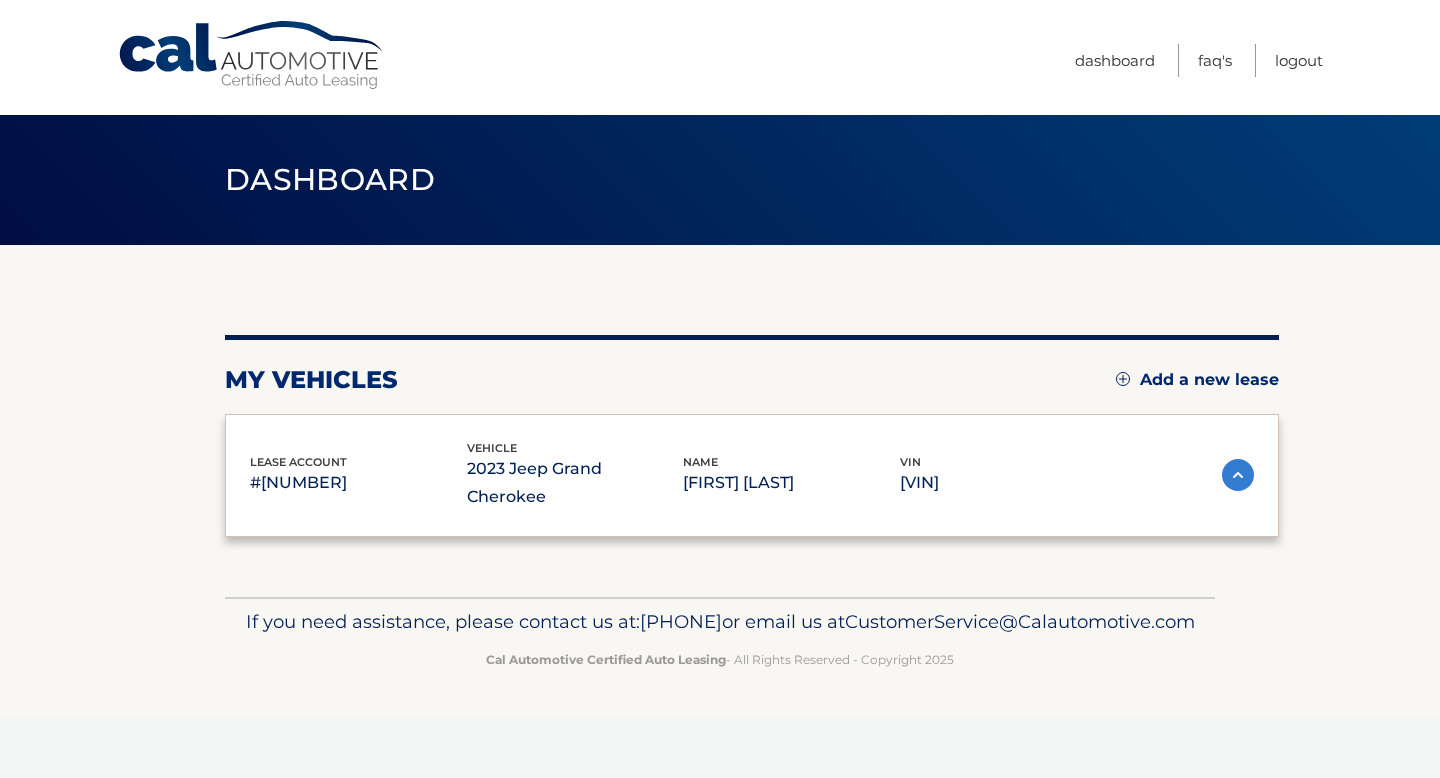 scroll, scrollTop: 0, scrollLeft: 0, axis: both 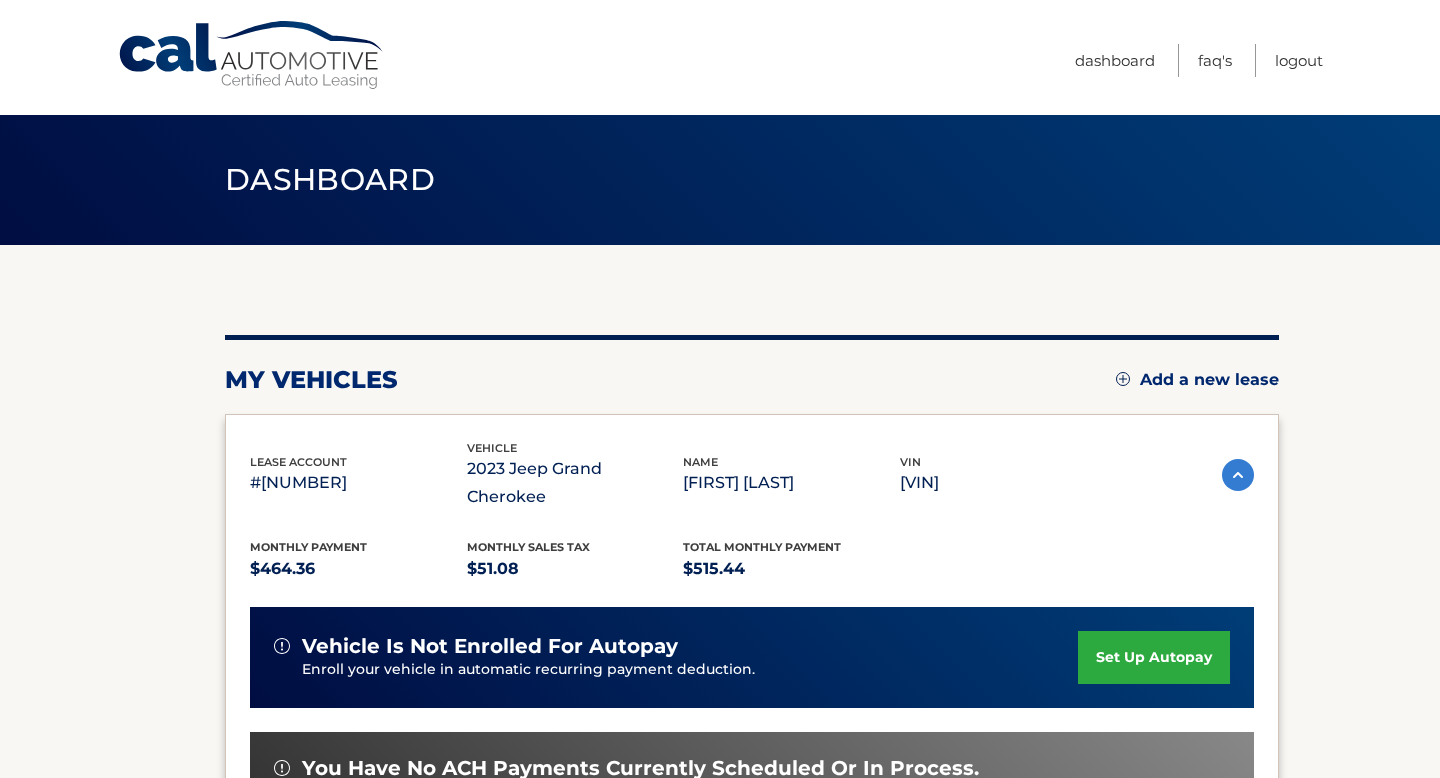 click on "my vehicles
Add a new lease
lease account
#[NUMBER]
vehicle
2023 Jeep Grand Cherokee
name
[FIRST] [LAST]
vin
[VIN]" at bounding box center [720, 666] 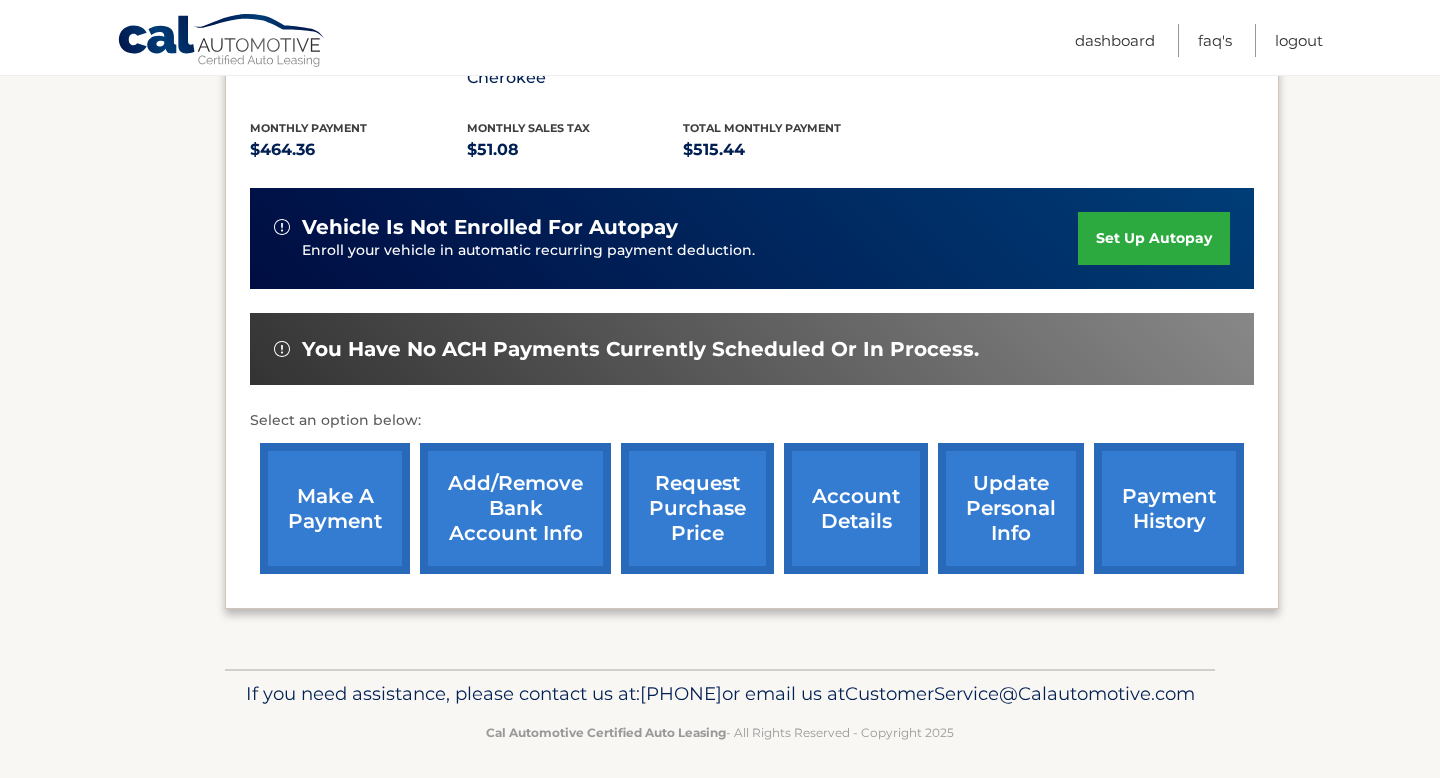 scroll, scrollTop: 440, scrollLeft: 0, axis: vertical 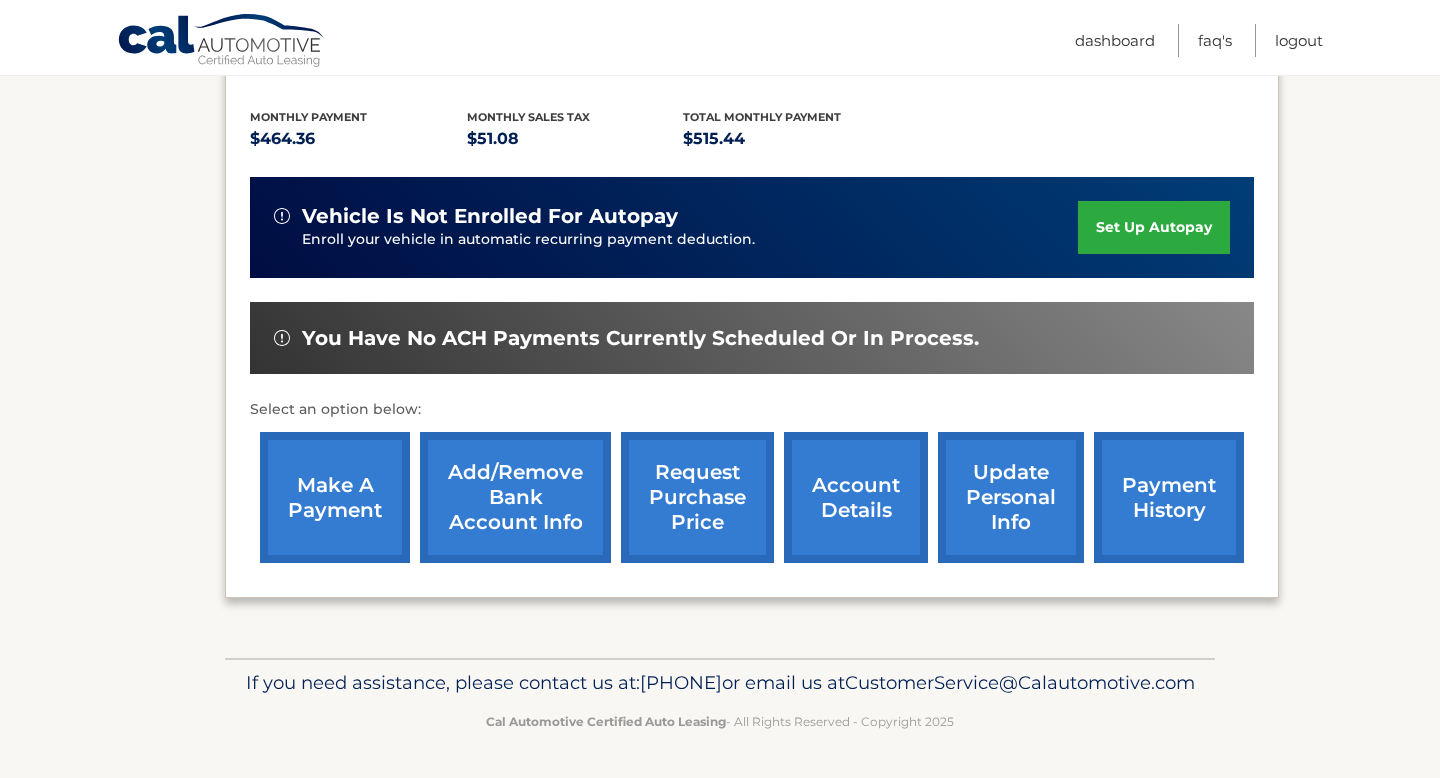 click on "make a payment" at bounding box center [335, 497] 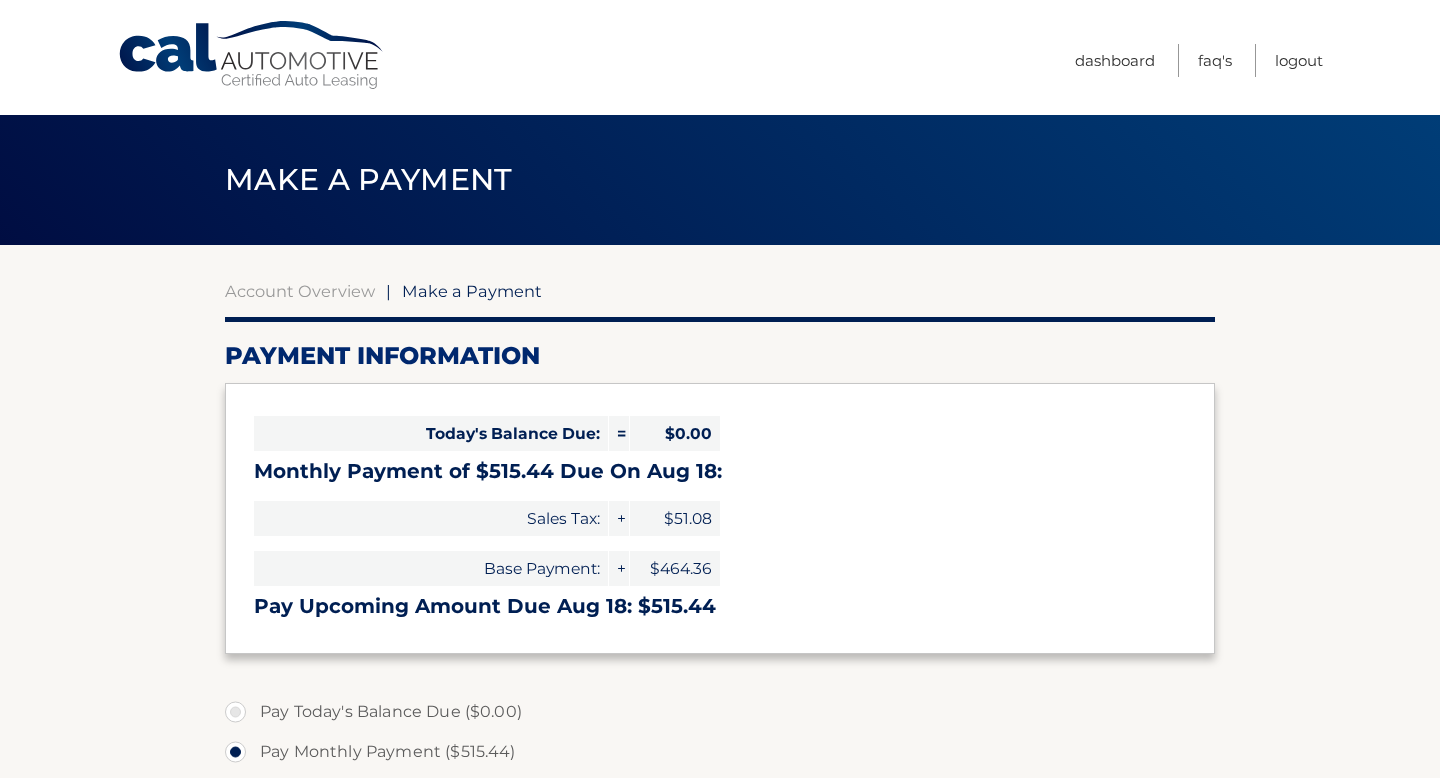 select on "[UUID]" 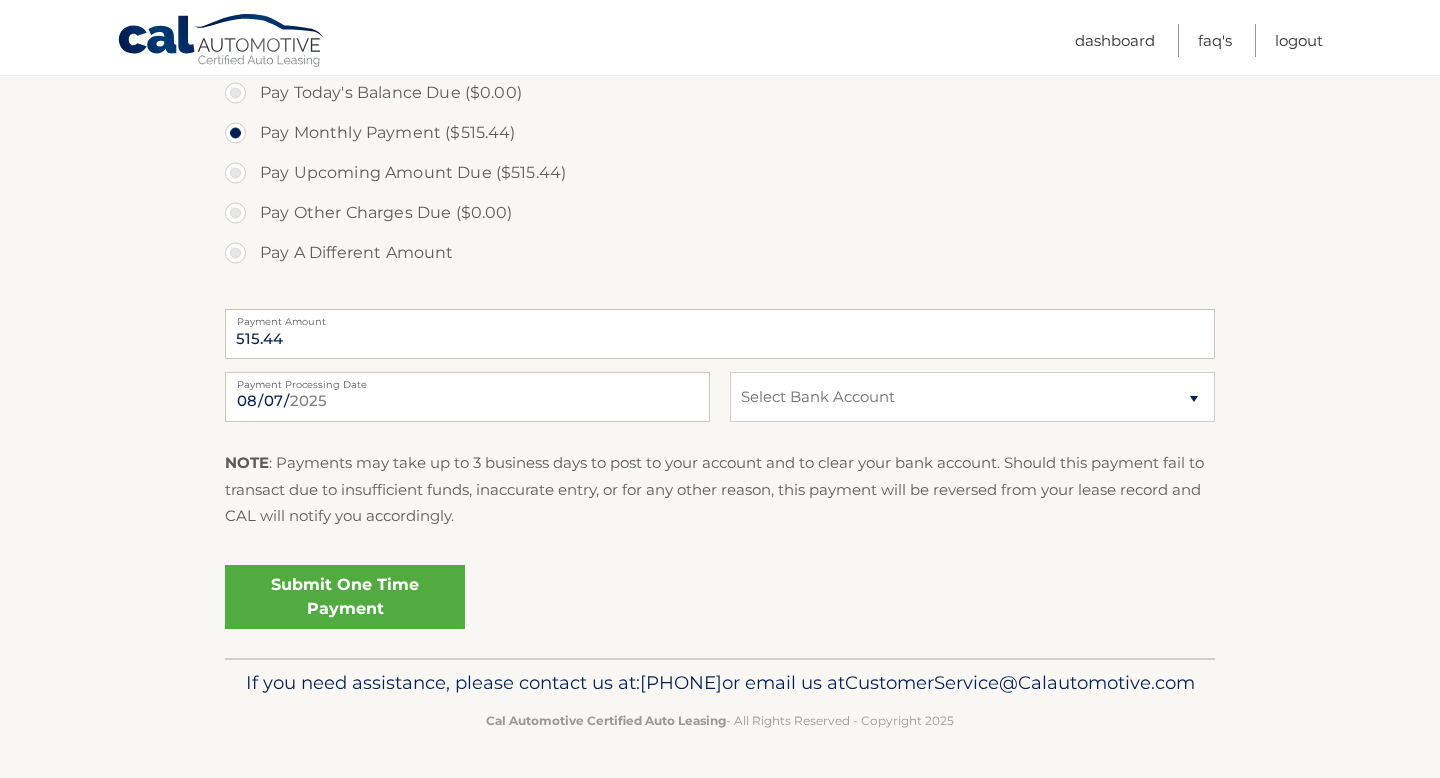 scroll, scrollTop: 640, scrollLeft: 0, axis: vertical 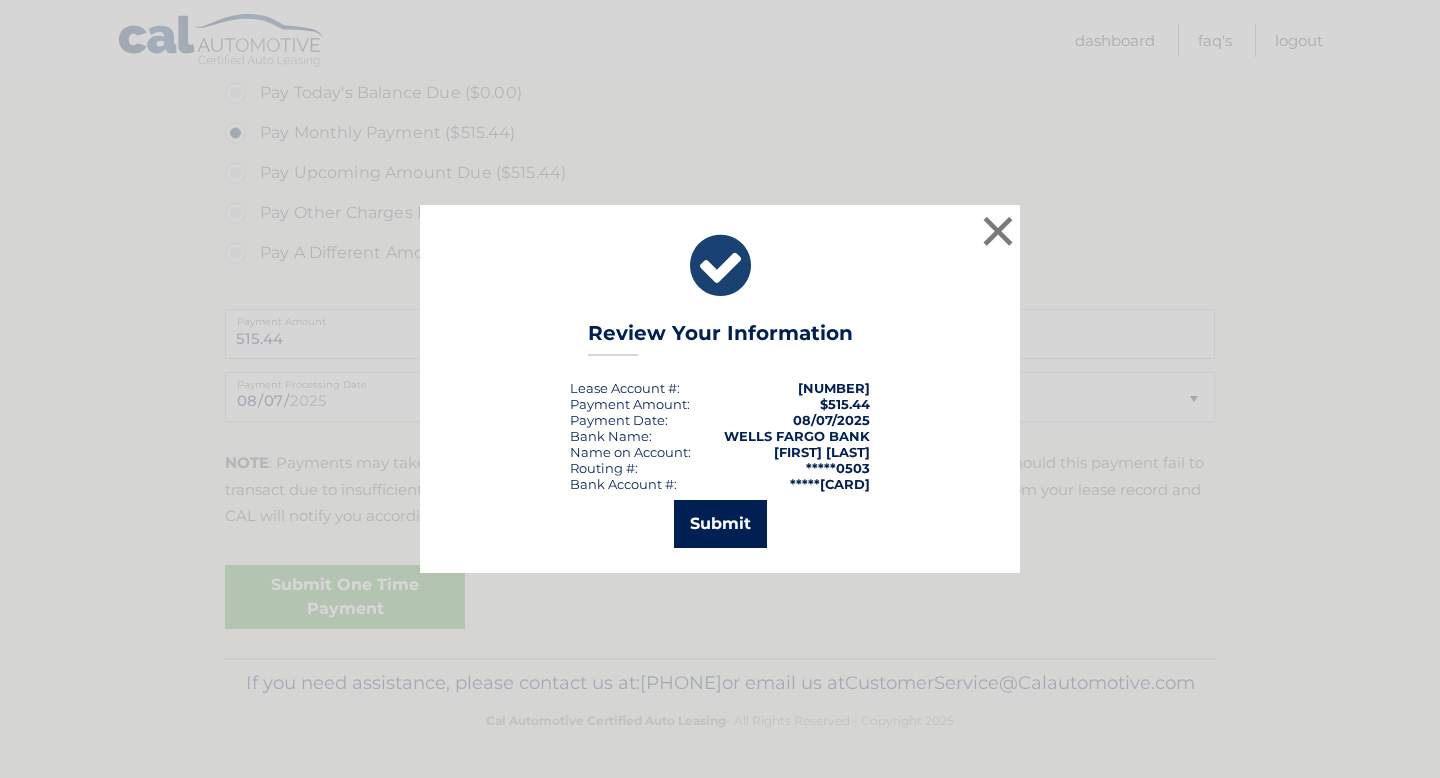 click on "Submit" at bounding box center [720, 524] 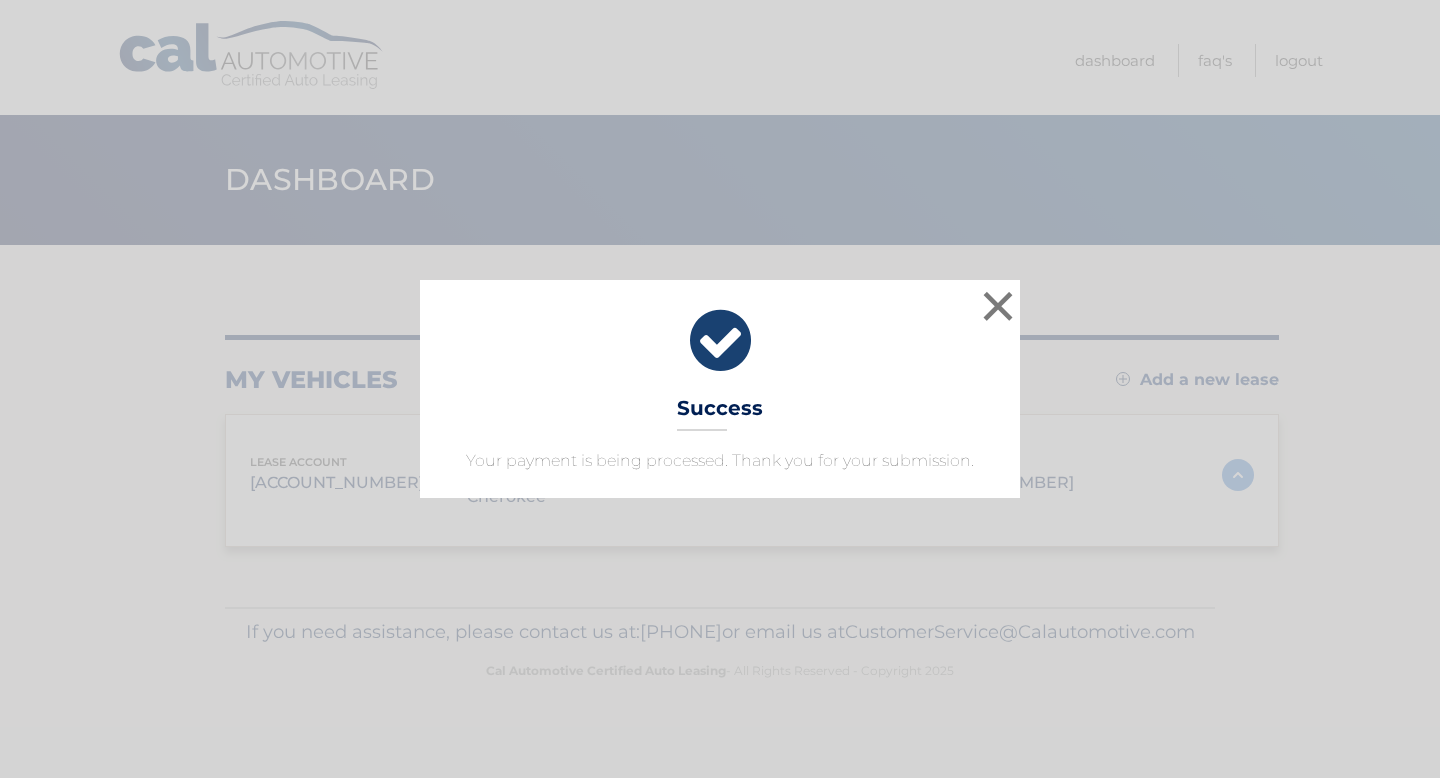 scroll, scrollTop: 0, scrollLeft: 0, axis: both 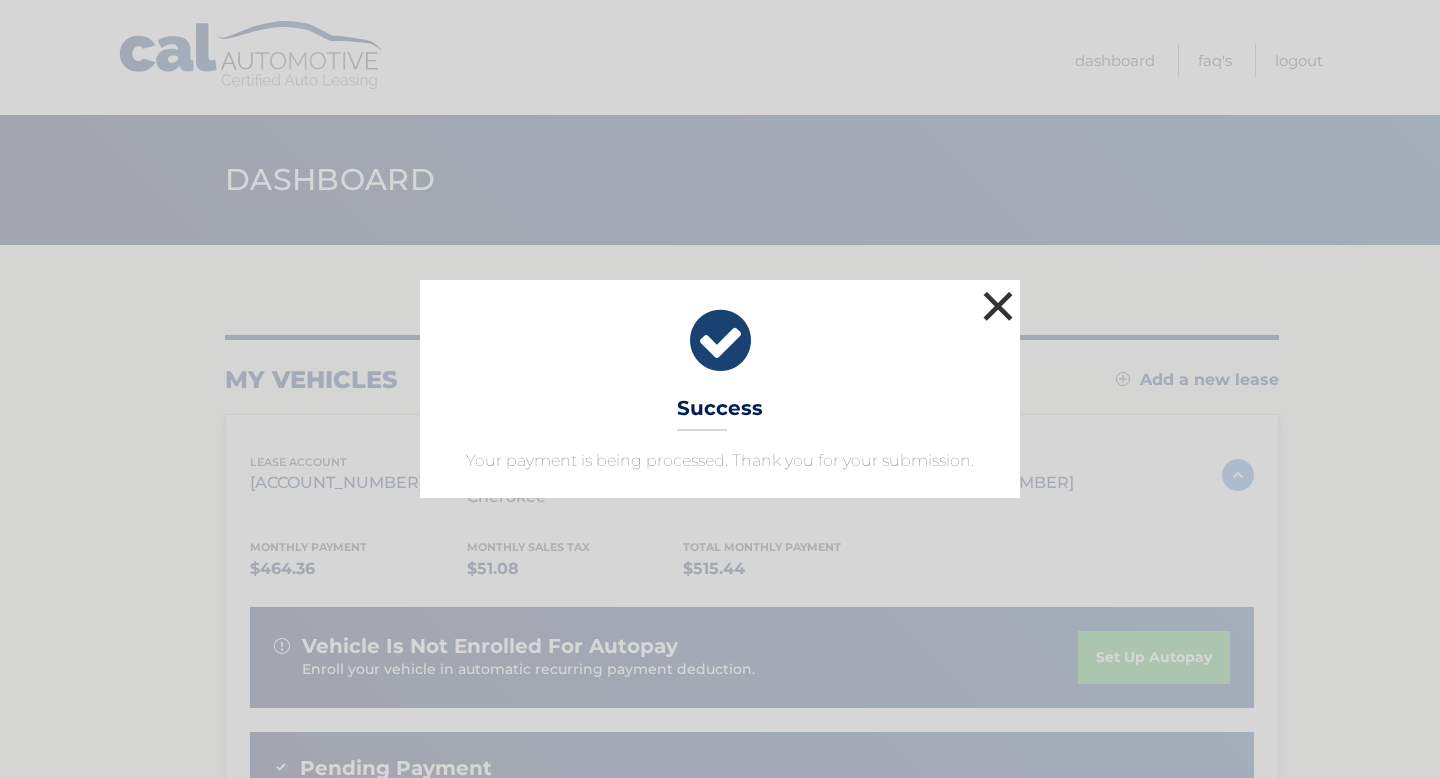 click on "×" at bounding box center [998, 306] 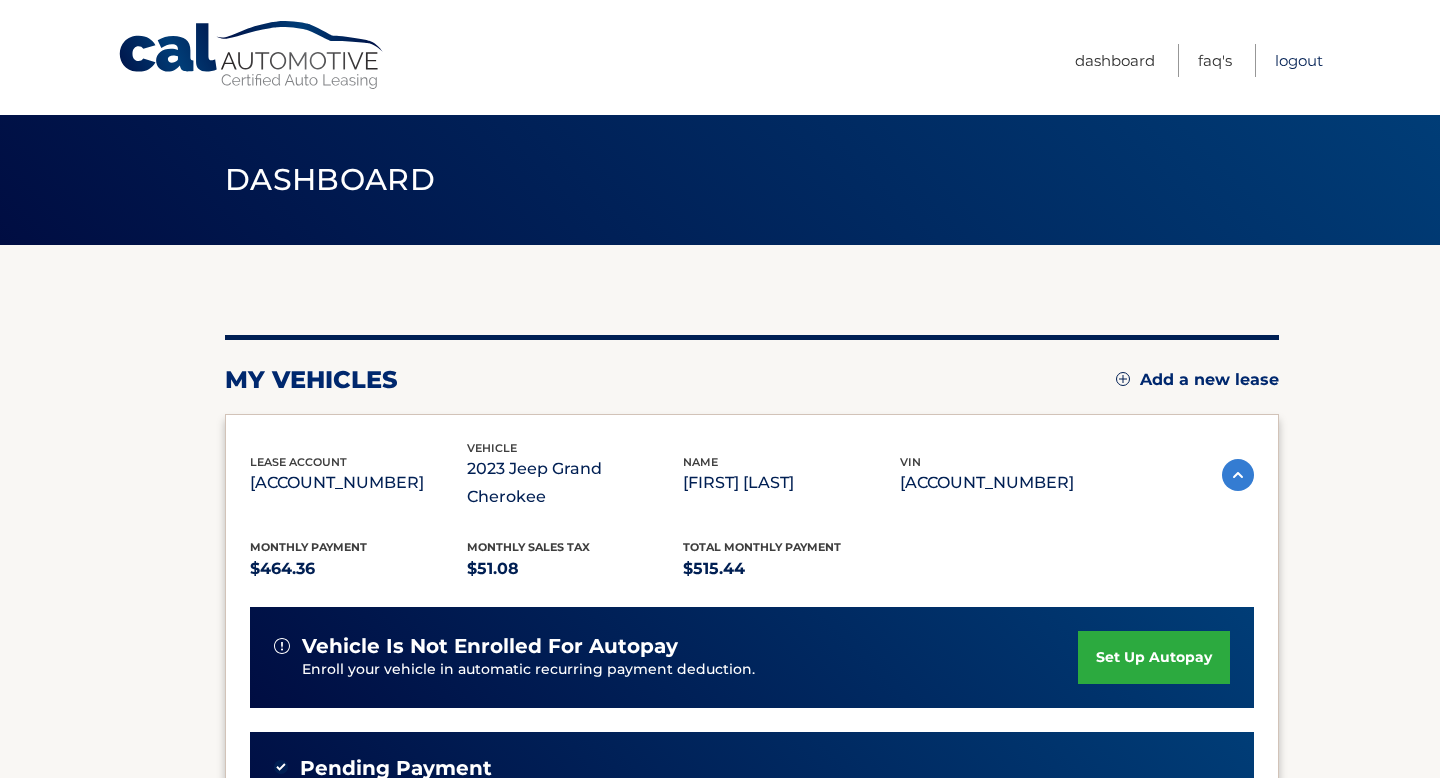 click on "Logout" at bounding box center [1299, 60] 